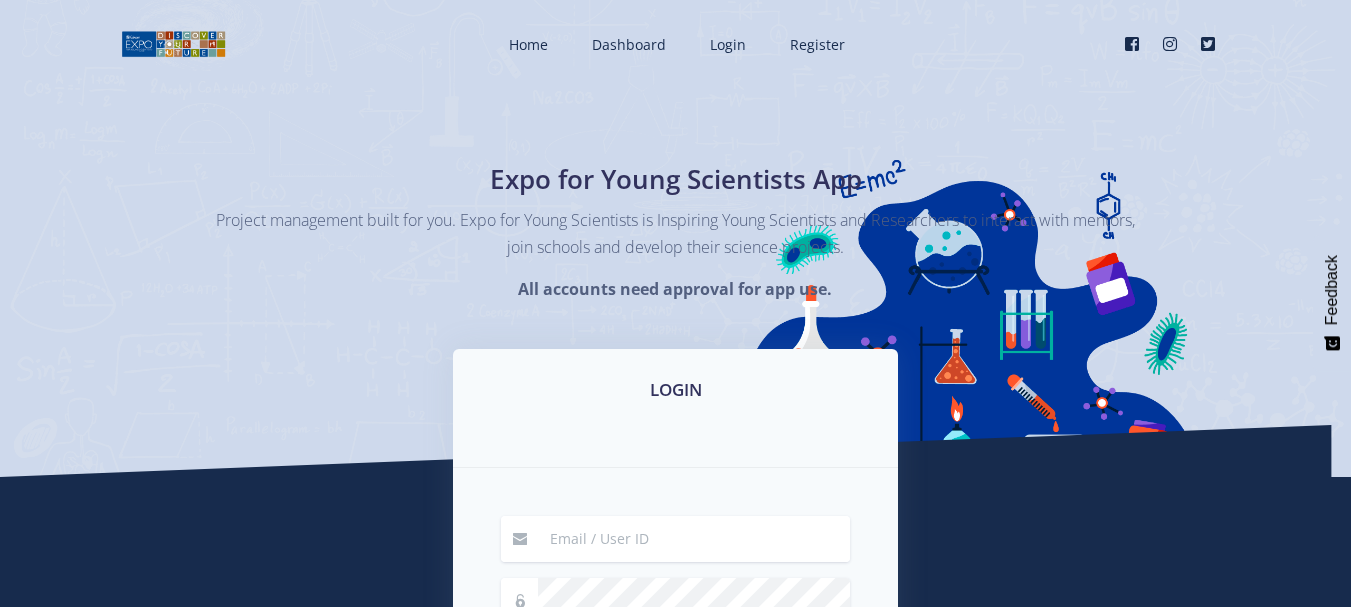 scroll, scrollTop: 0, scrollLeft: 0, axis: both 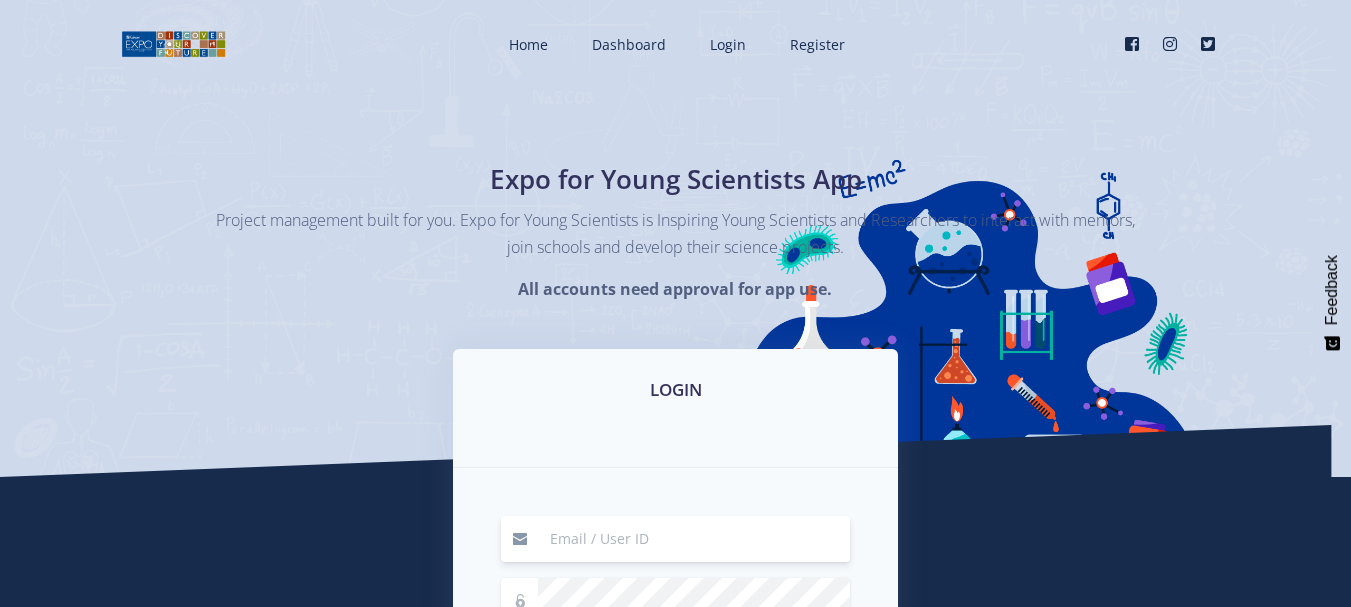 click at bounding box center [694, 539] 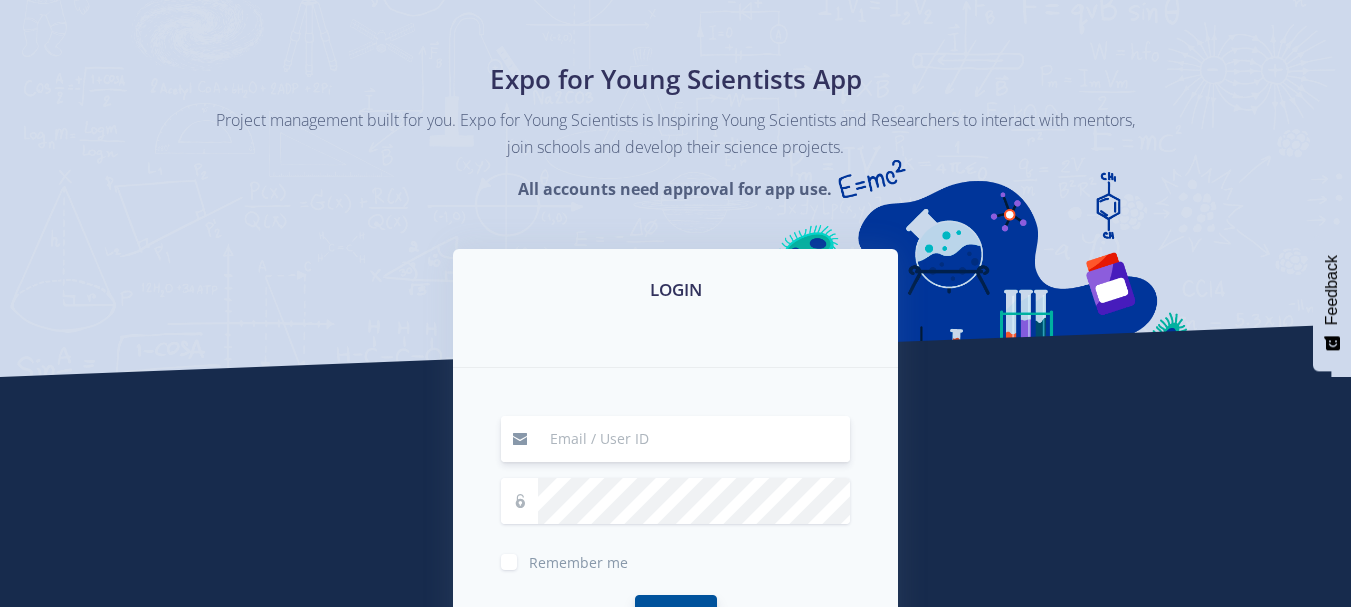 scroll, scrollTop: 200, scrollLeft: 0, axis: vertical 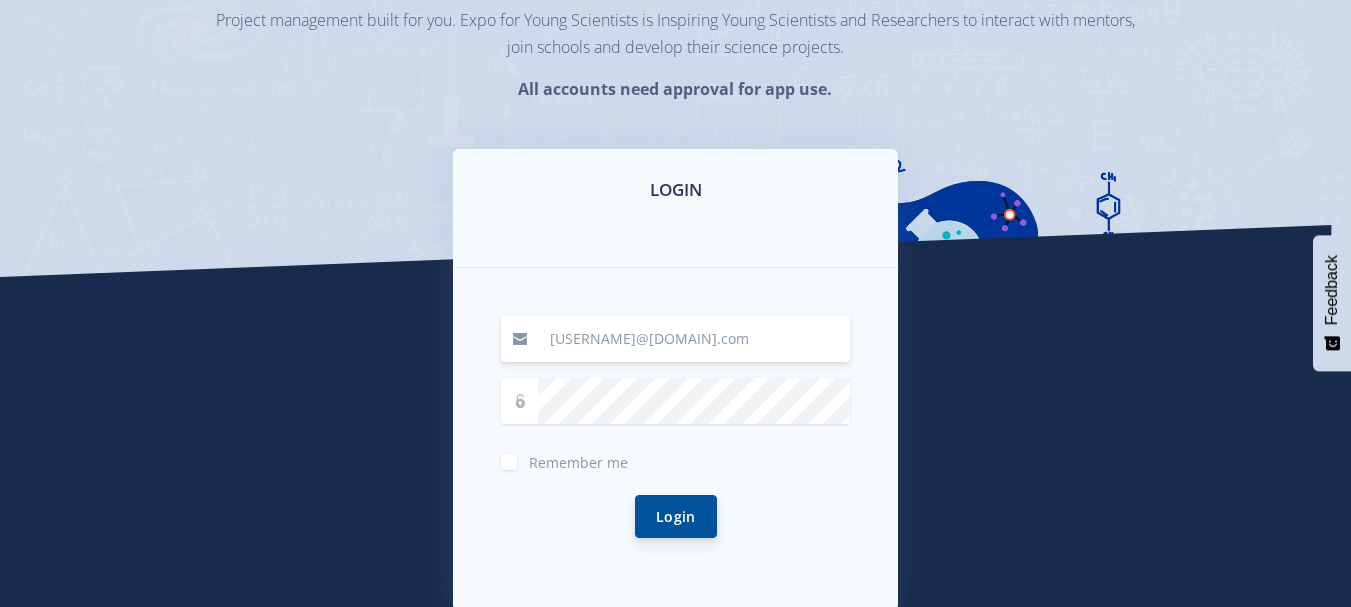 type on "[USERNAME]@[DOMAIN].com" 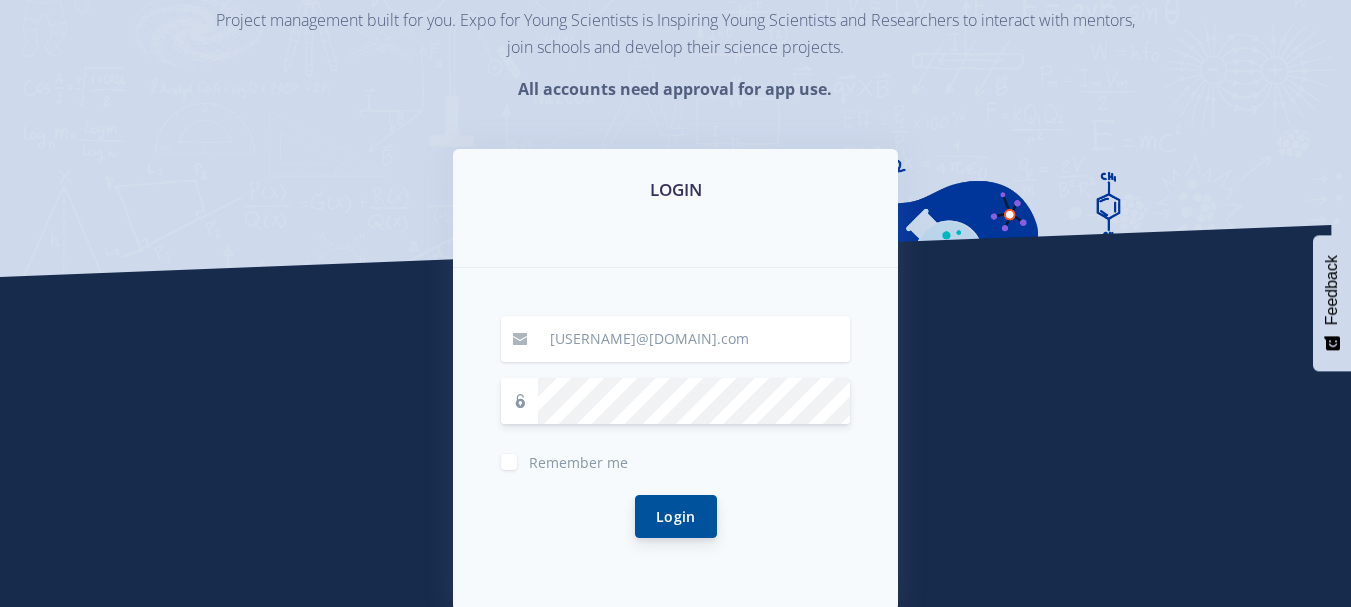 click on "Login" at bounding box center [676, 516] 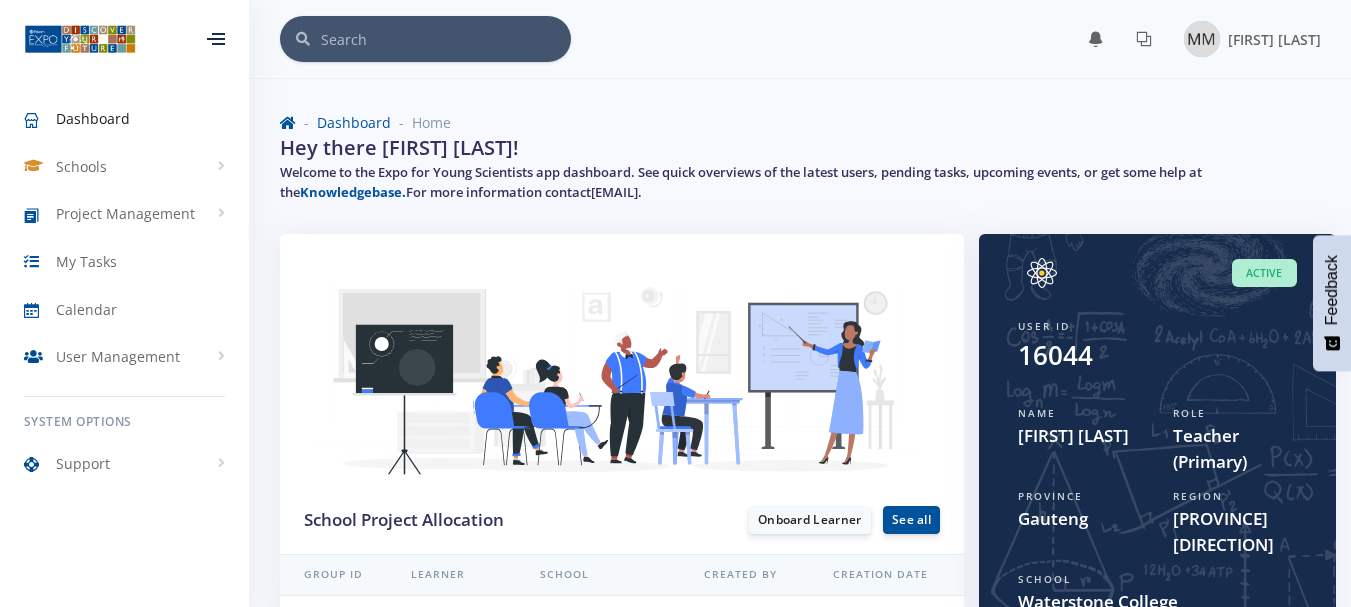 scroll, scrollTop: 0, scrollLeft: 0, axis: both 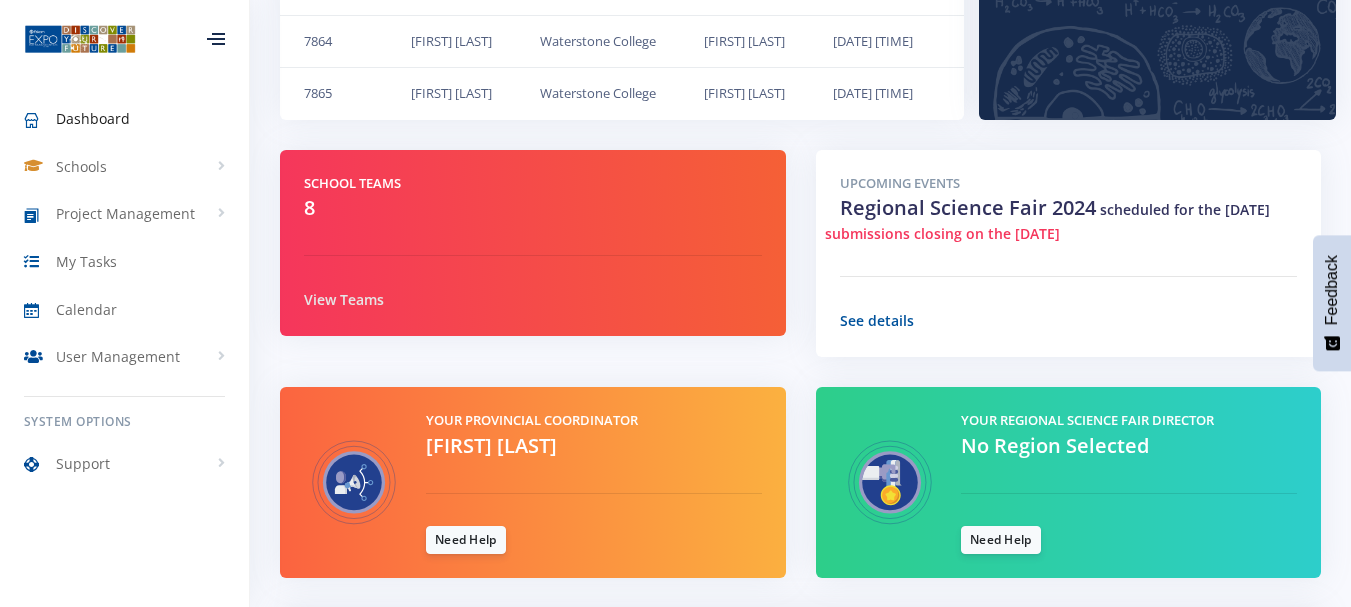 click on "View Teams" at bounding box center (344, 299) 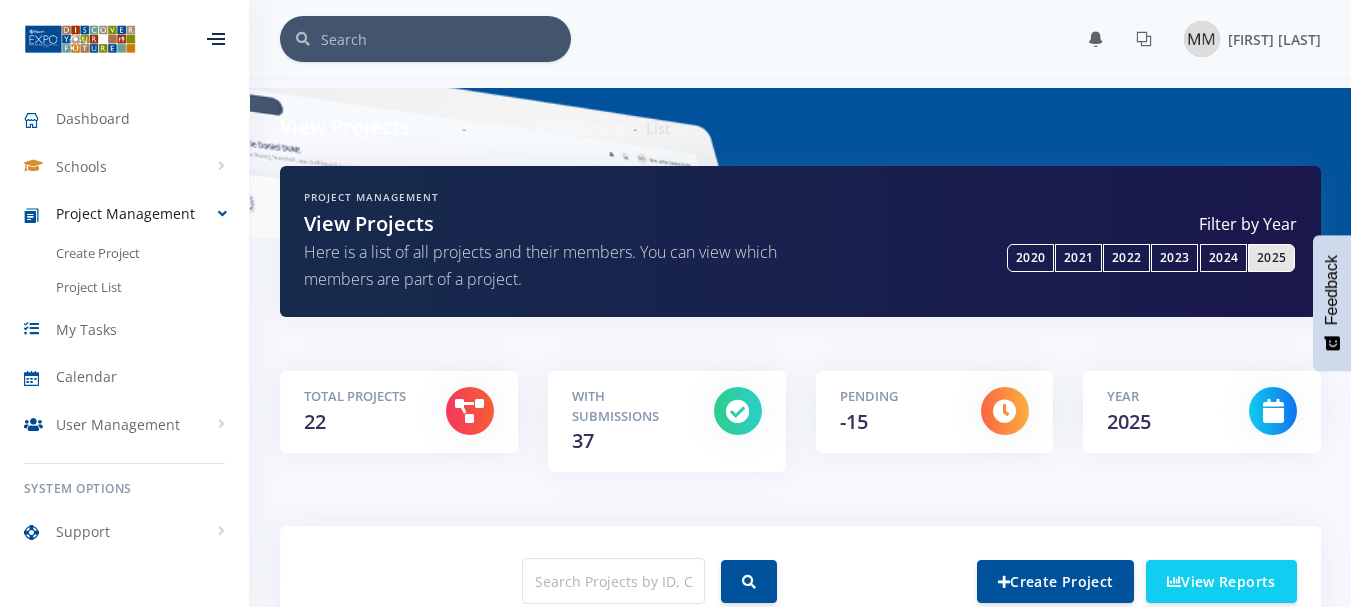 scroll, scrollTop: 0, scrollLeft: 0, axis: both 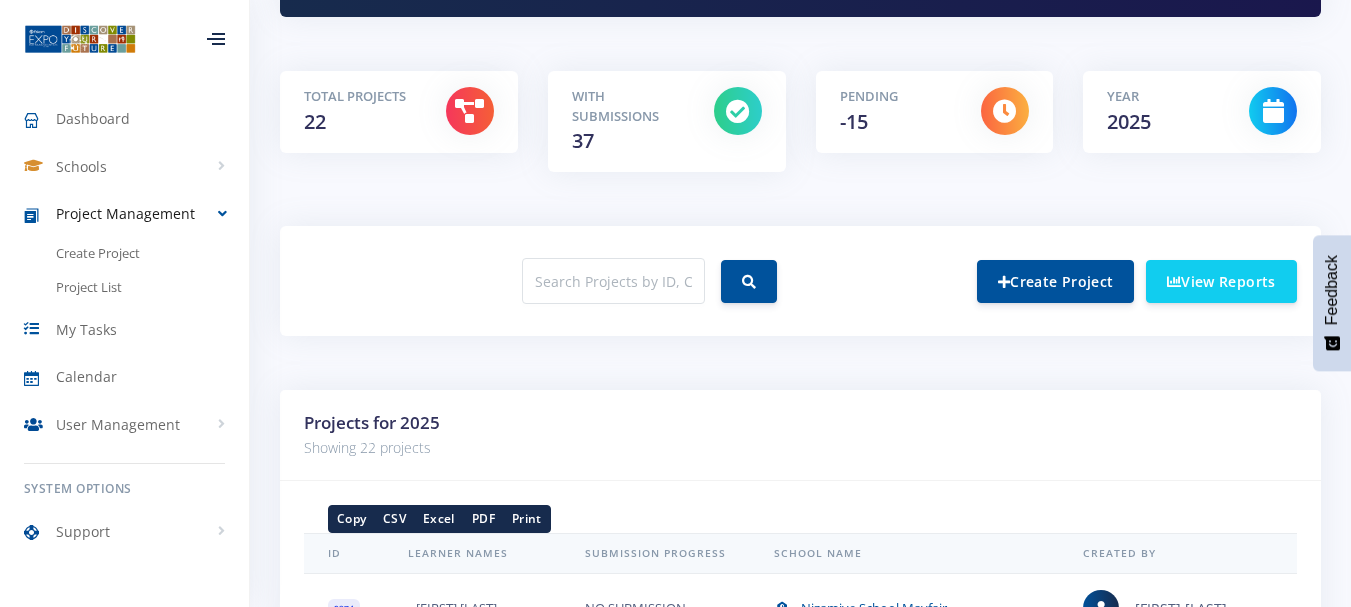 click on "Pending
-15" at bounding box center [360, 112] 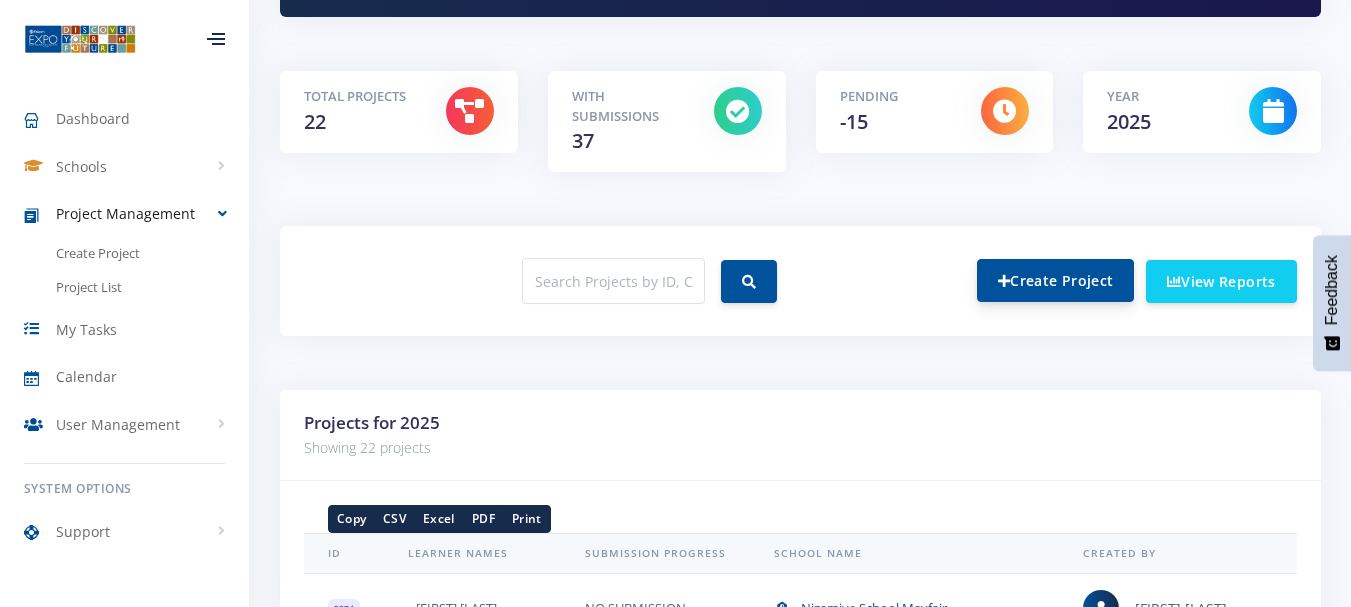 click on "Create Project" at bounding box center [1055, 280] 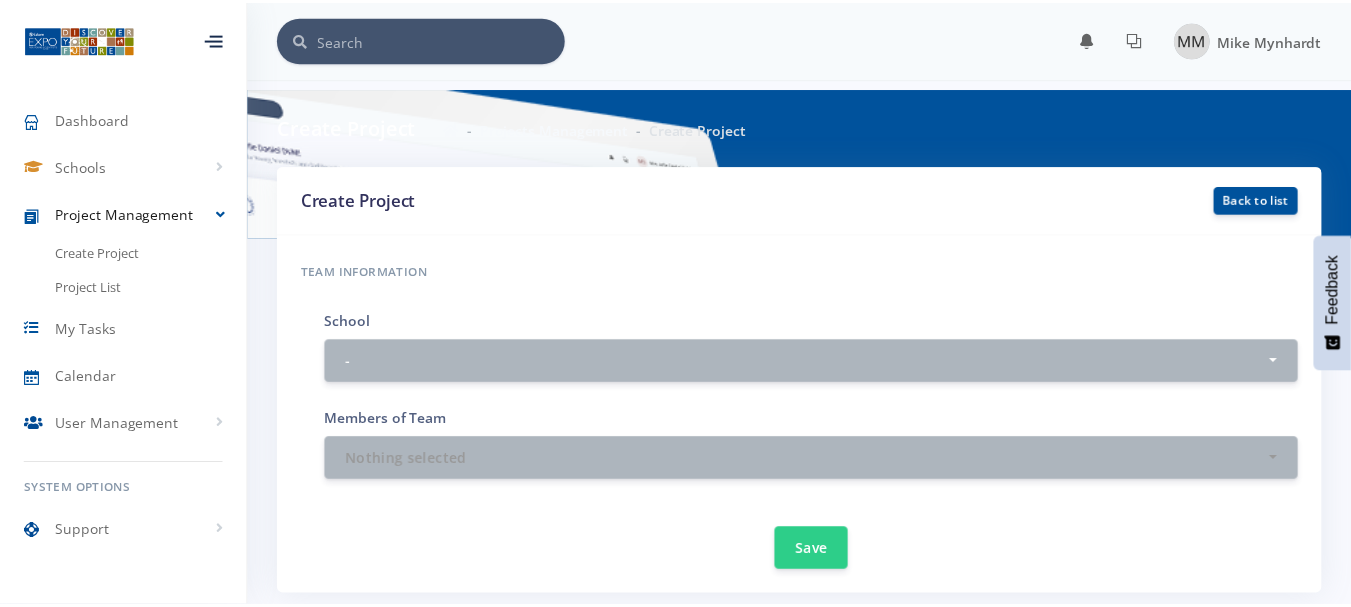 scroll, scrollTop: 0, scrollLeft: 0, axis: both 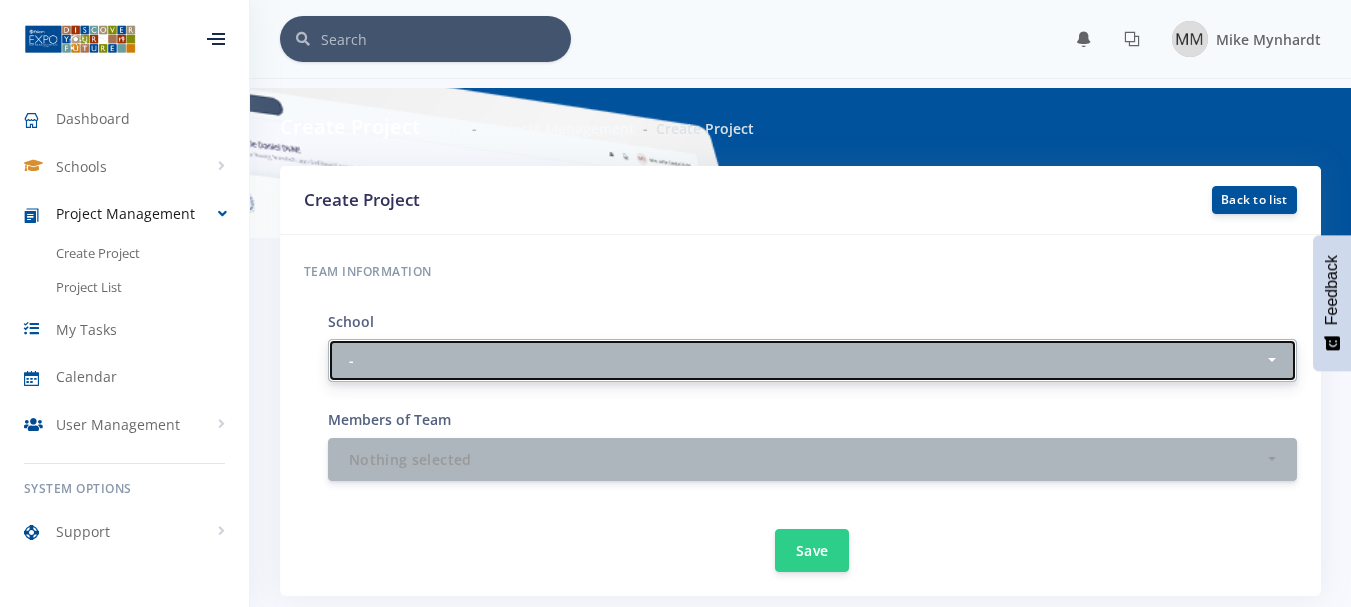 click on "-" at bounding box center [806, 360] 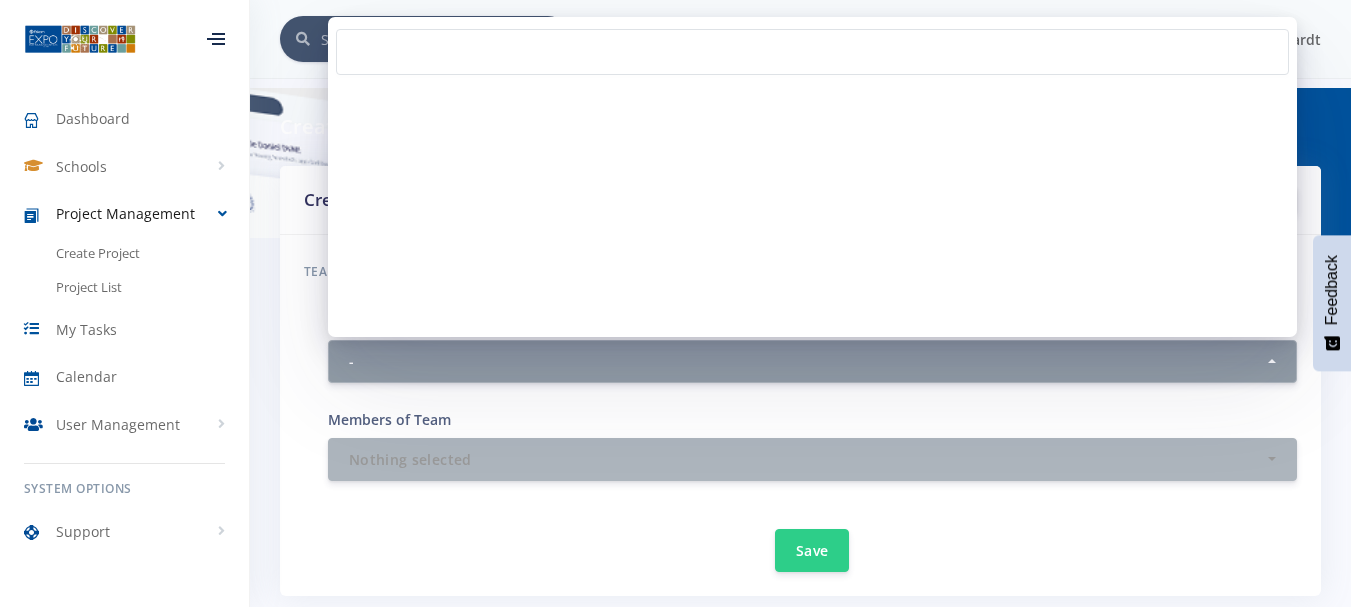 scroll, scrollTop: 107827, scrollLeft: 0, axis: vertical 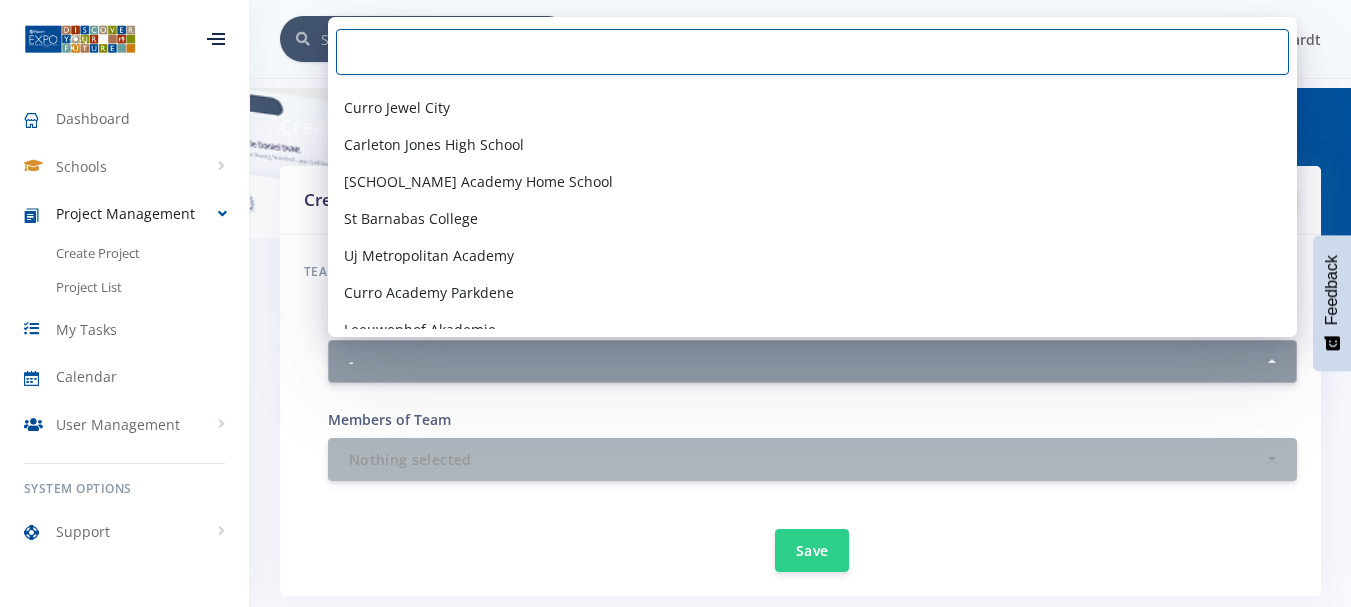 click at bounding box center [812, 52] 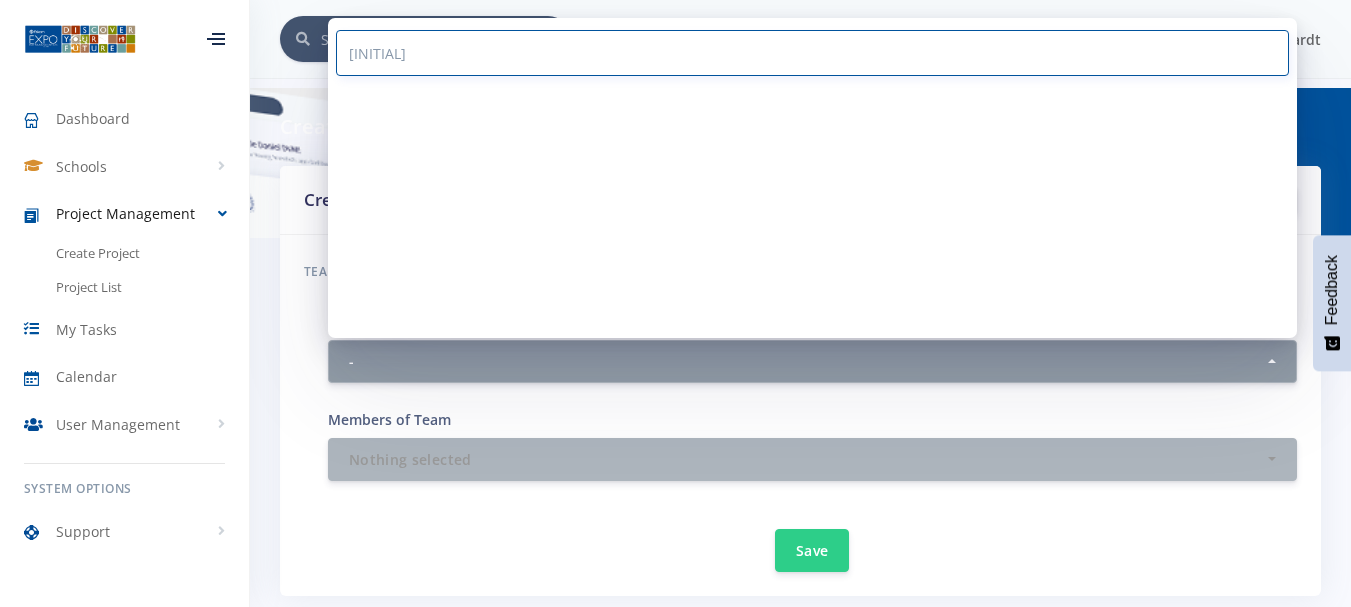 scroll, scrollTop: 0, scrollLeft: 0, axis: both 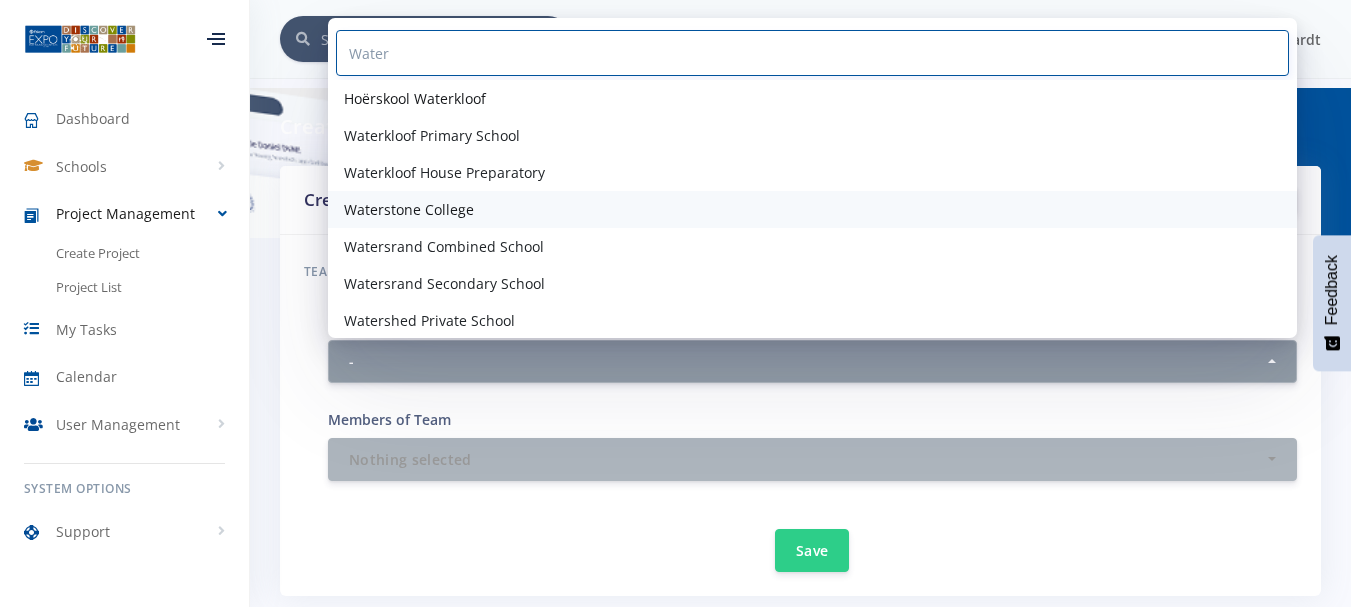 type on "Water" 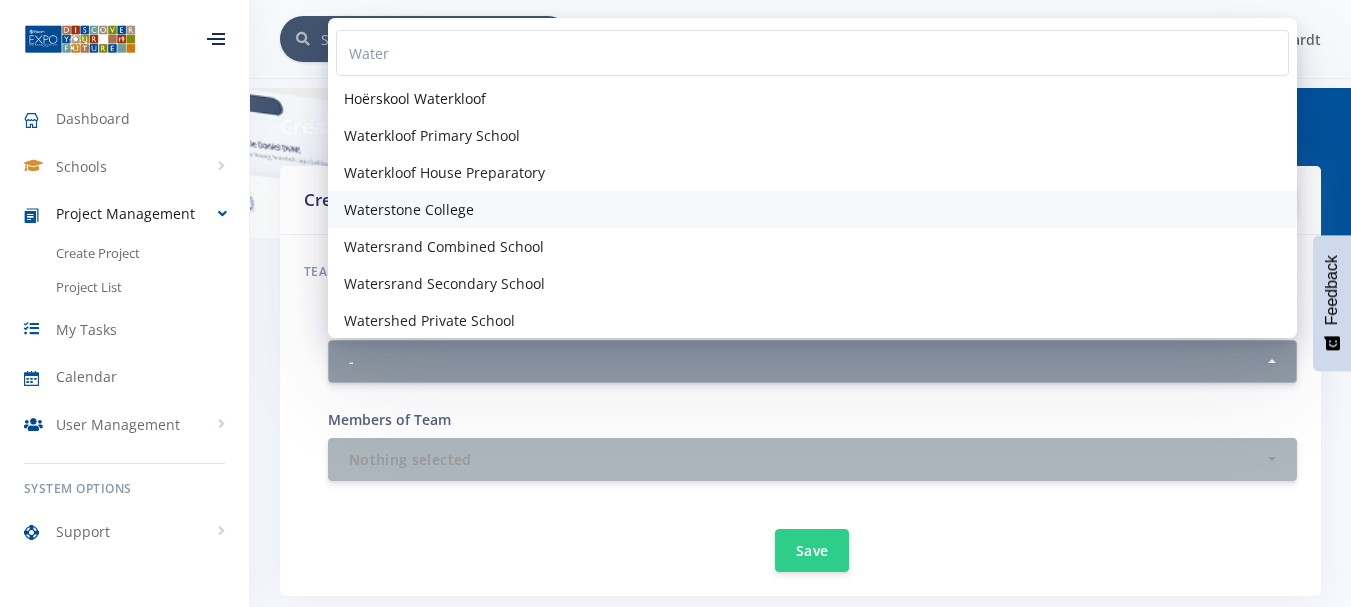 click on "Waterstone College" at bounding box center [409, 209] 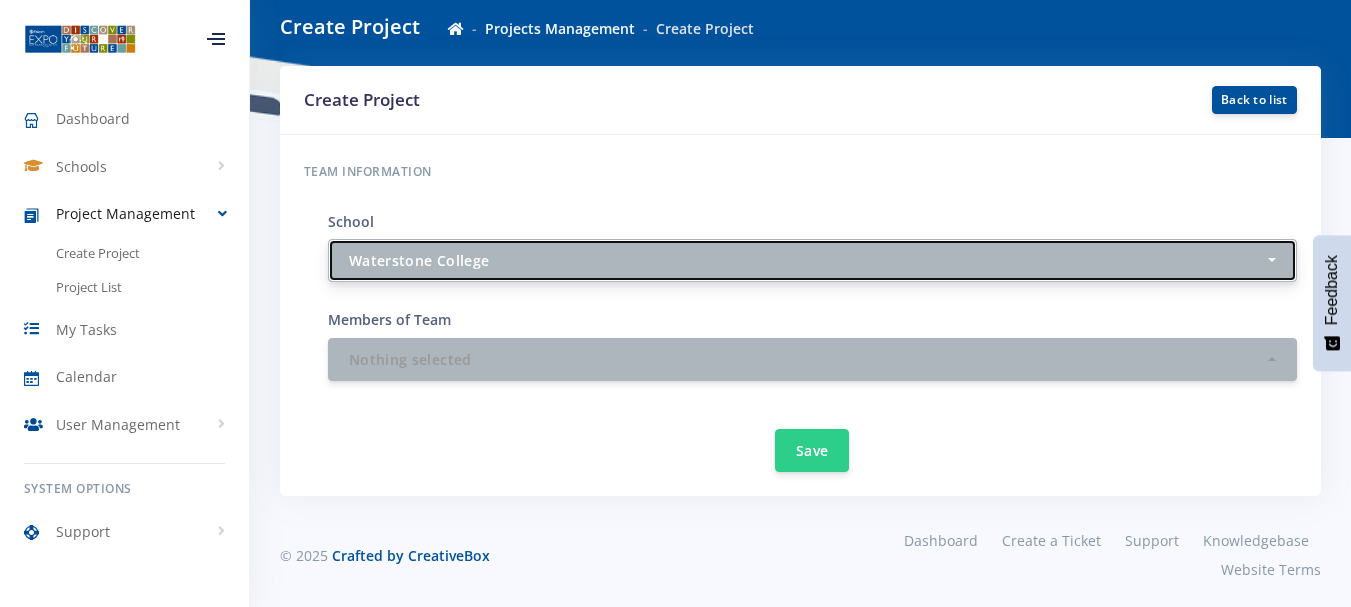 scroll, scrollTop: 107, scrollLeft: 0, axis: vertical 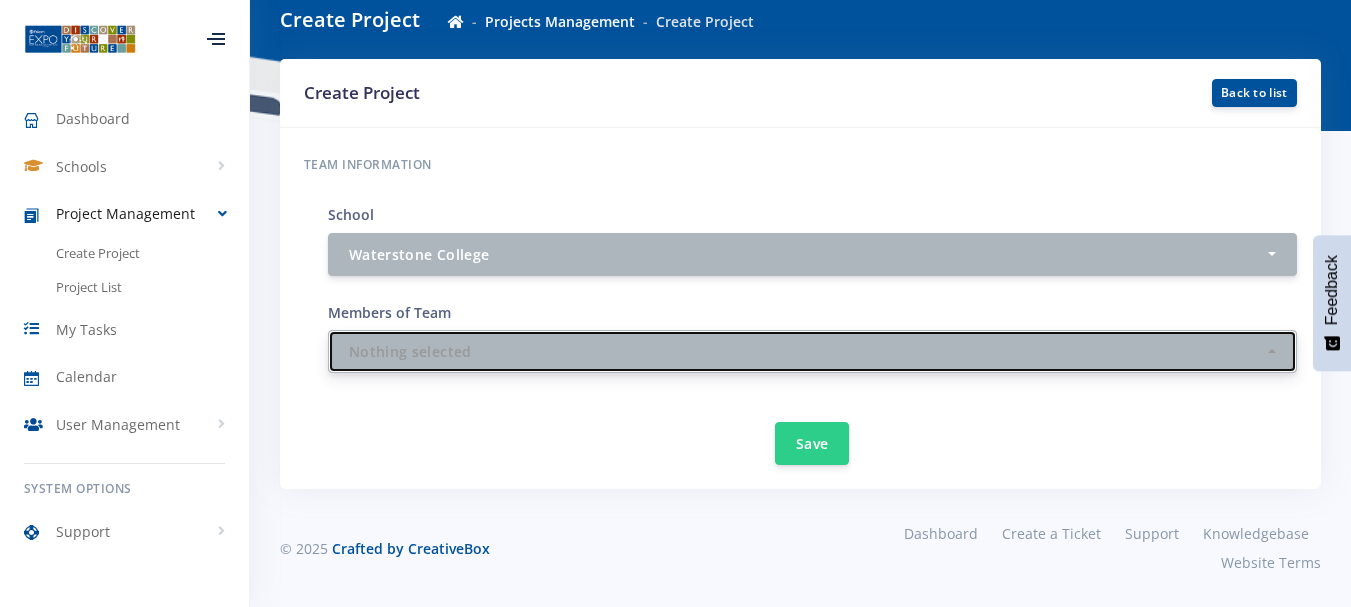 click on "Nothing selected" at bounding box center (806, 351) 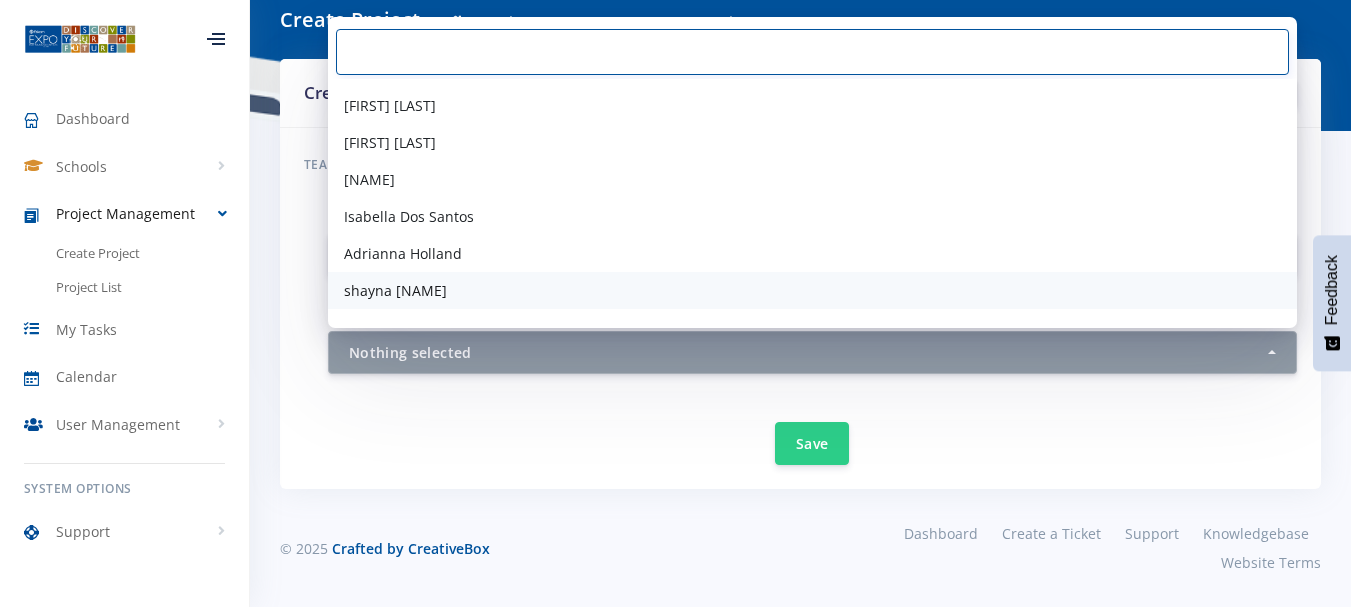 scroll, scrollTop: 0, scrollLeft: 0, axis: both 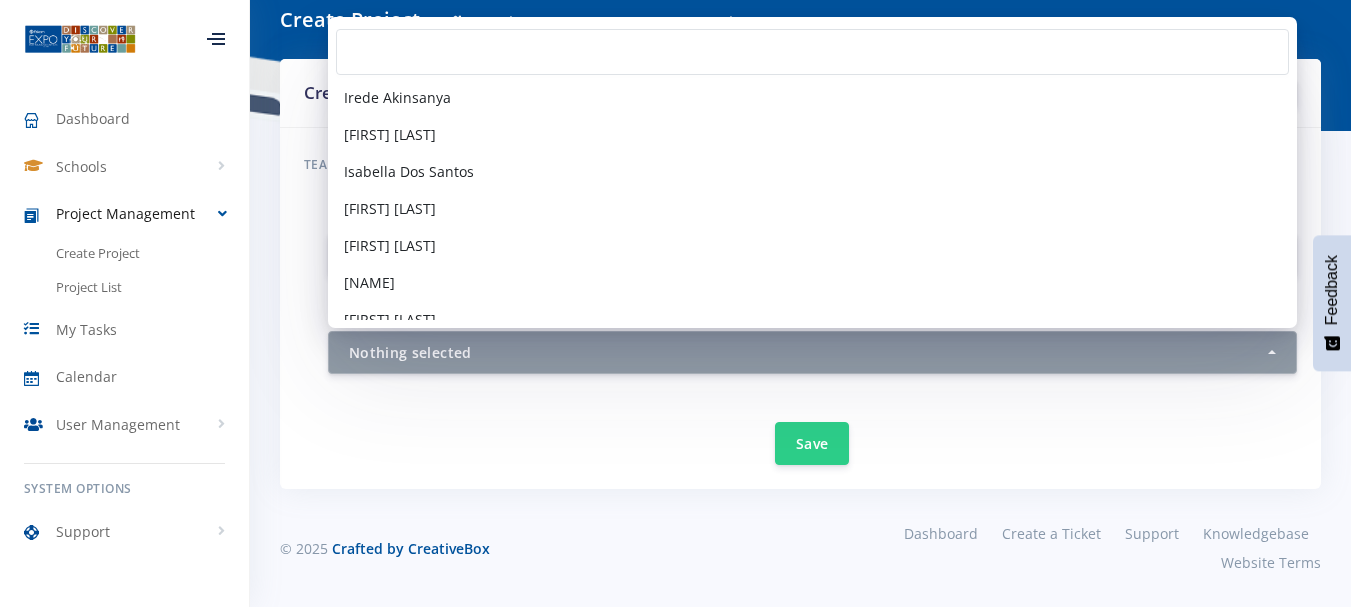 click on "Save" at bounding box center [812, 431] 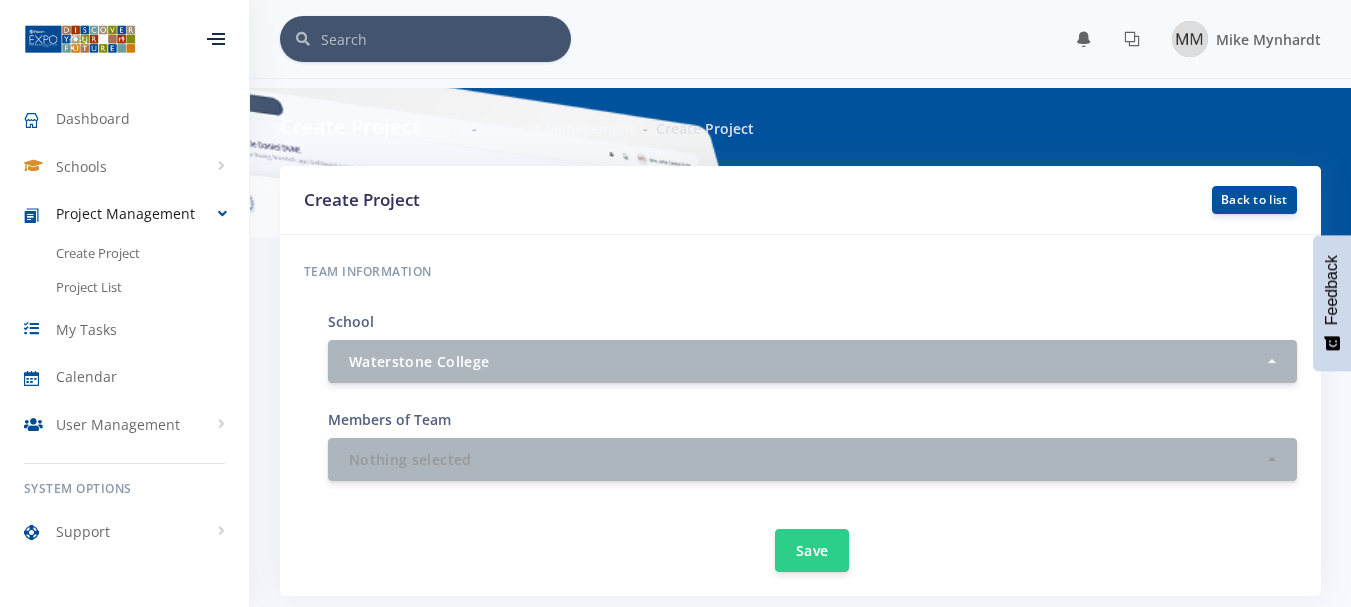 scroll, scrollTop: 100, scrollLeft: 0, axis: vertical 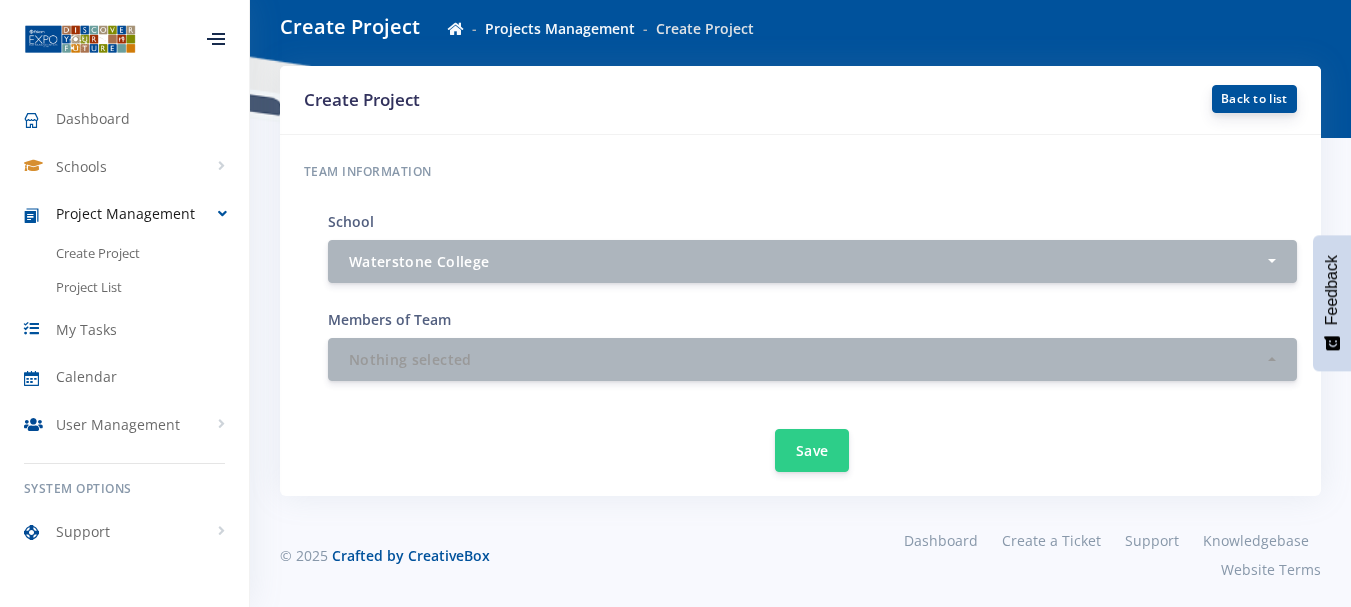 click on "Back to list" at bounding box center (1254, 99) 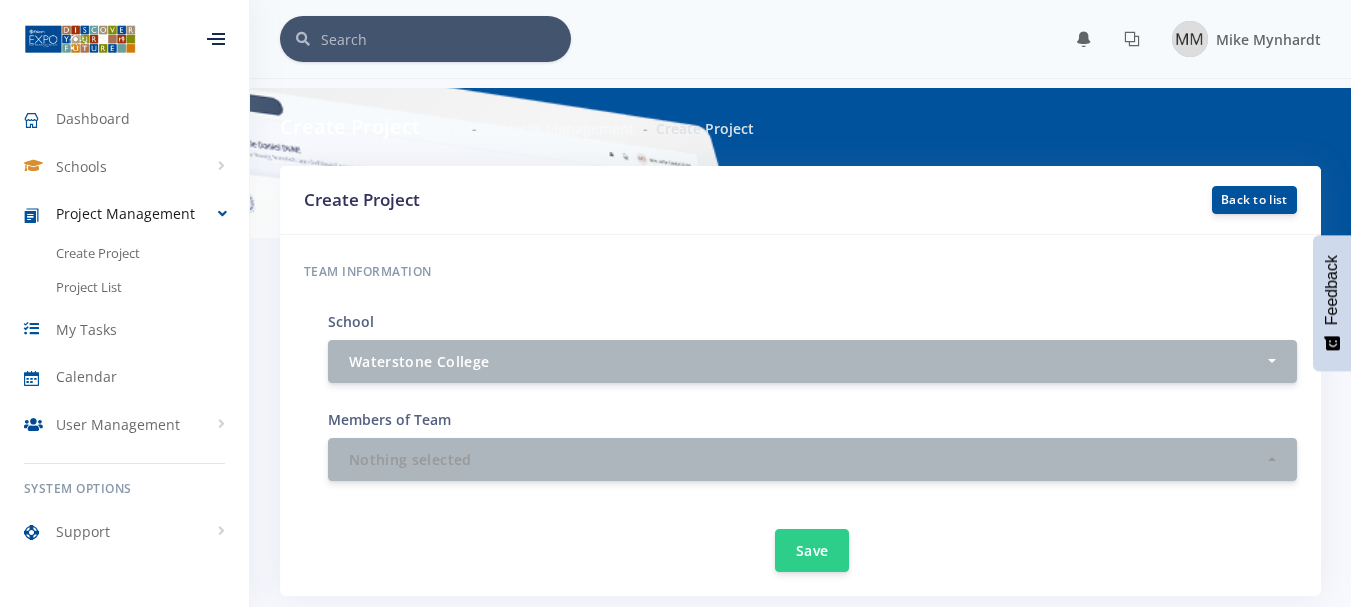 scroll, scrollTop: 100, scrollLeft: 0, axis: vertical 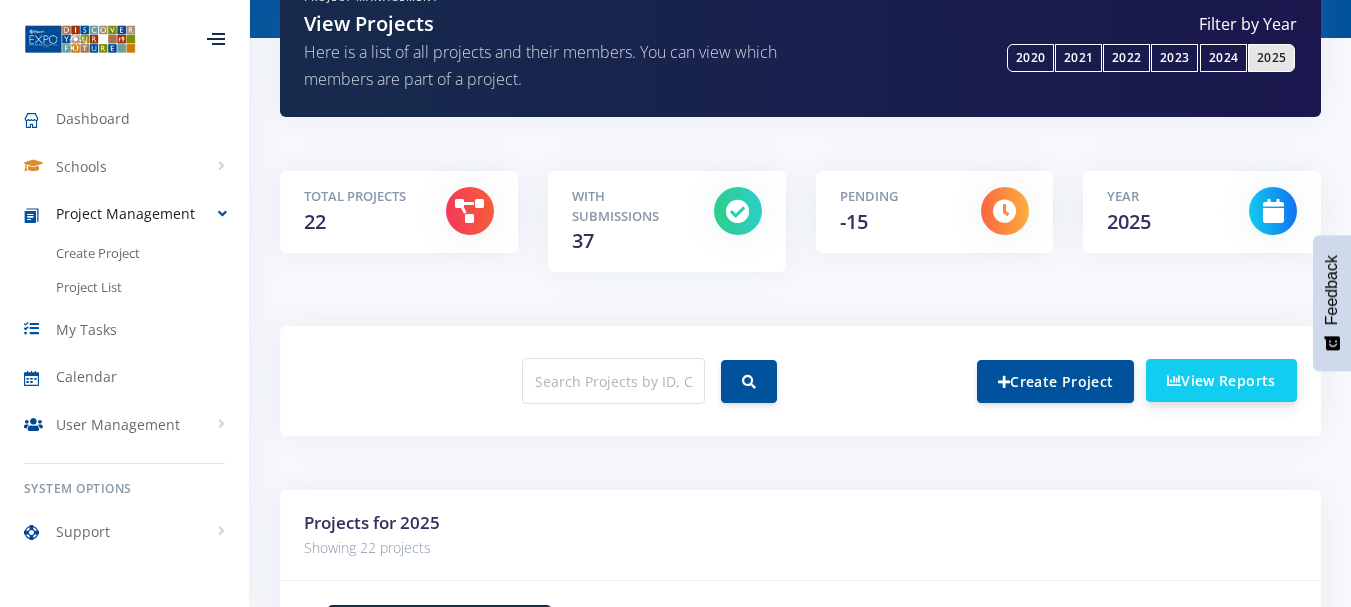 click on "View Reports" at bounding box center [1221, 380] 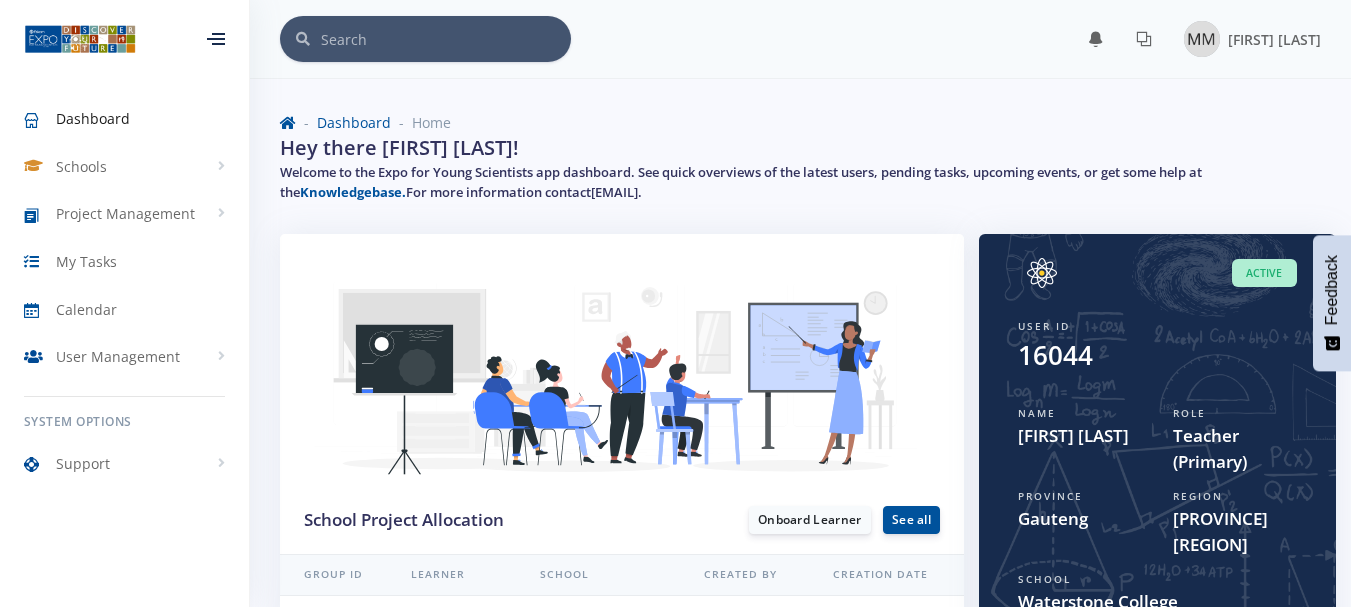 scroll, scrollTop: 0, scrollLeft: 0, axis: both 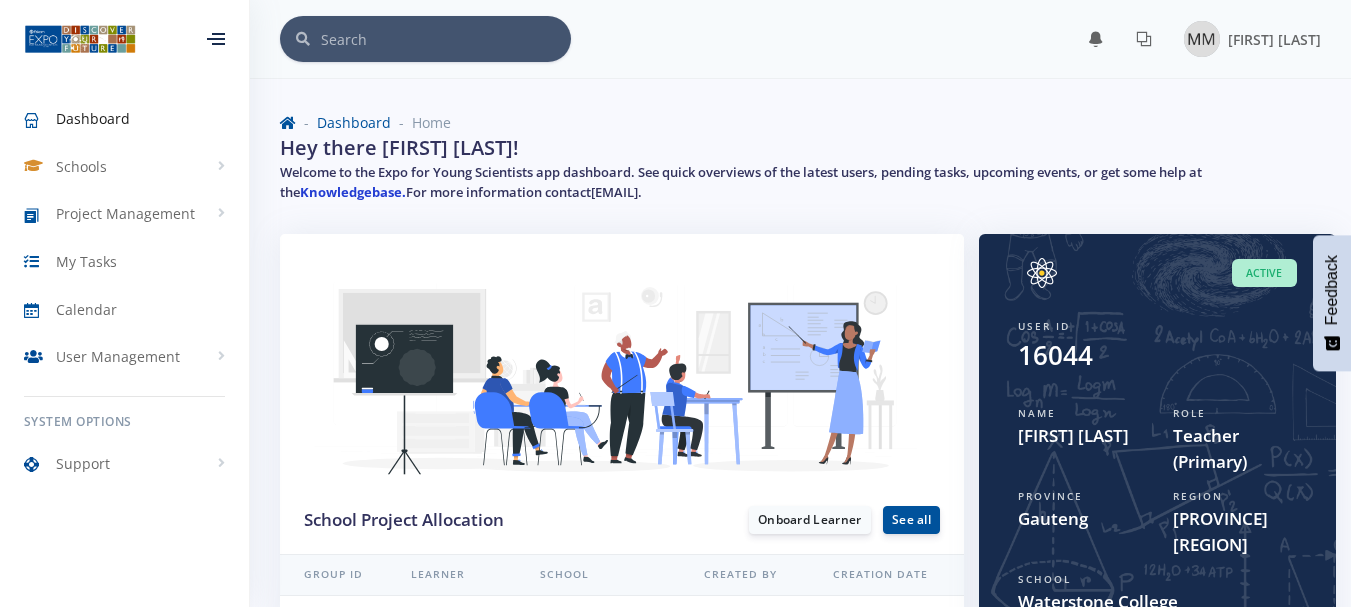 click on "Knowledgebase." at bounding box center [353, 192] 